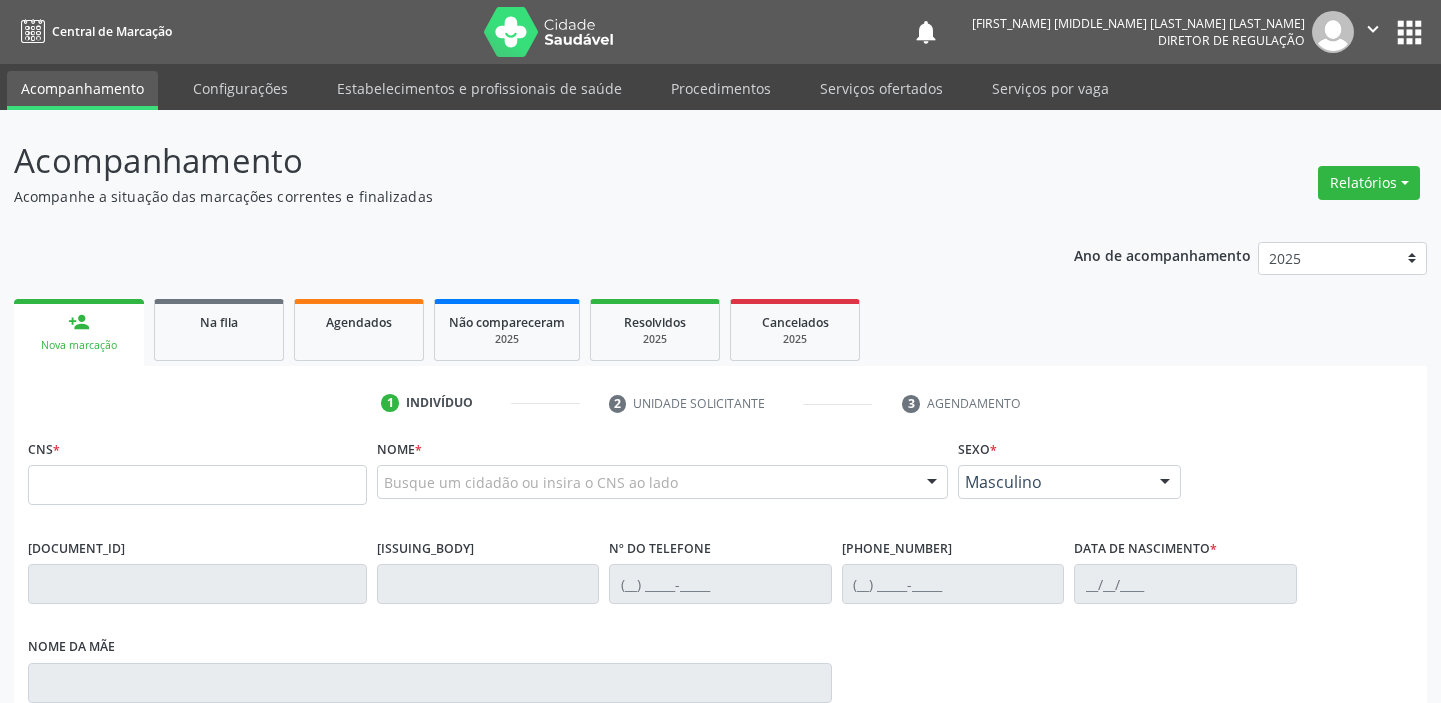 scroll, scrollTop: 0, scrollLeft: 0, axis: both 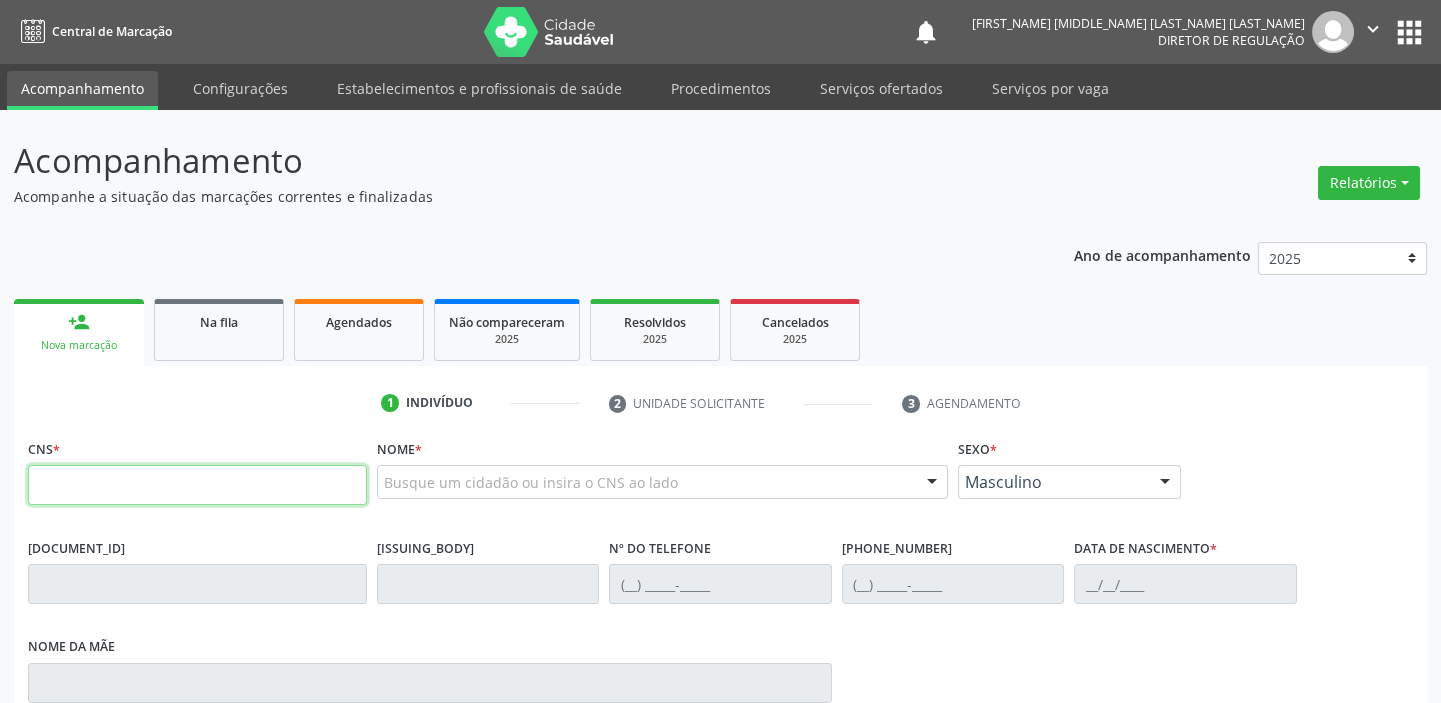 click at bounding box center [197, 485] 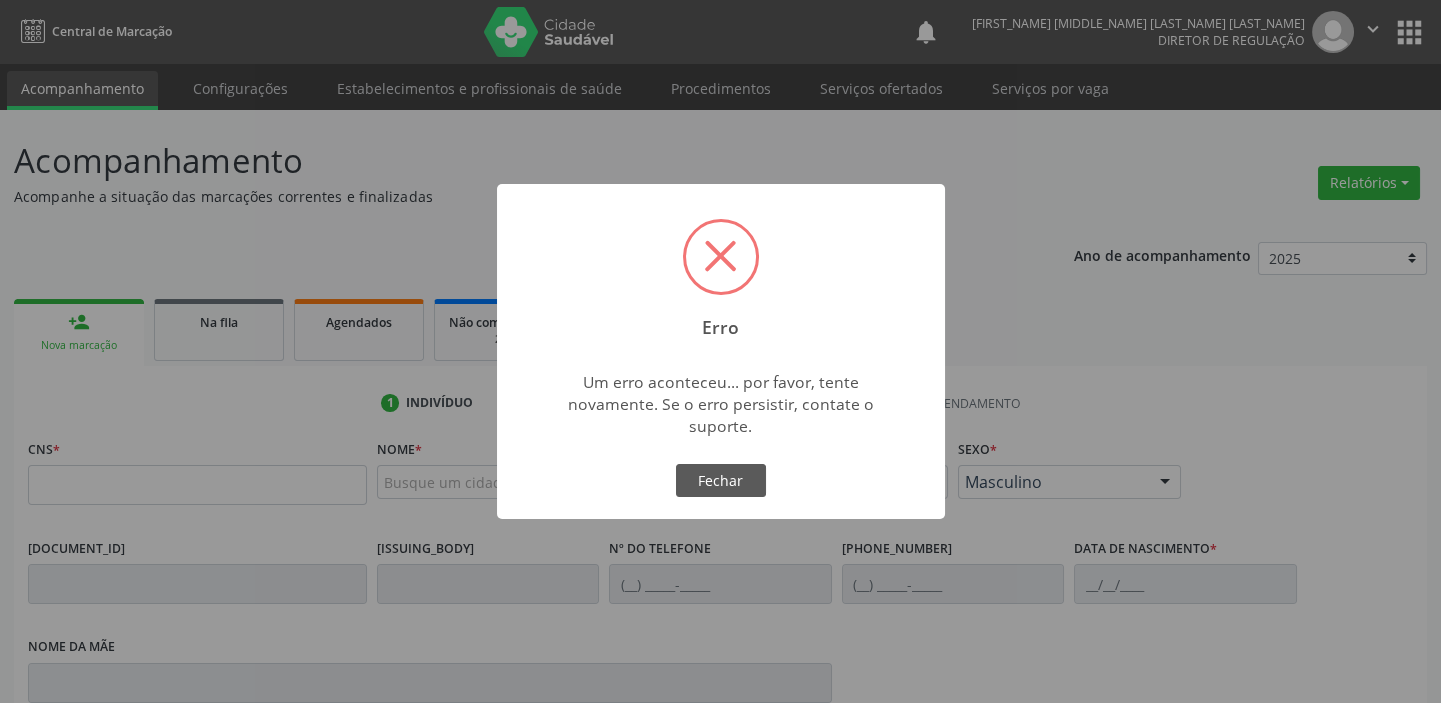 type 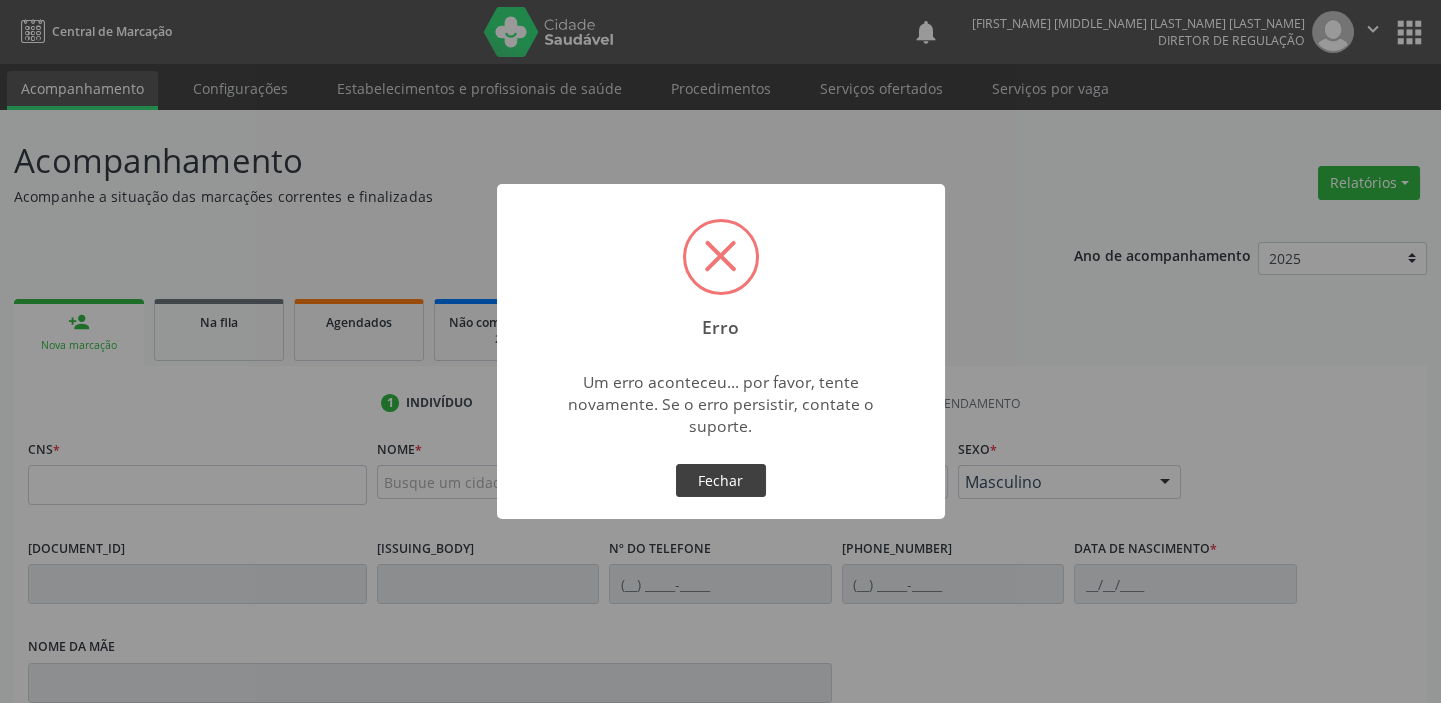 click on "Fechar" at bounding box center (721, 481) 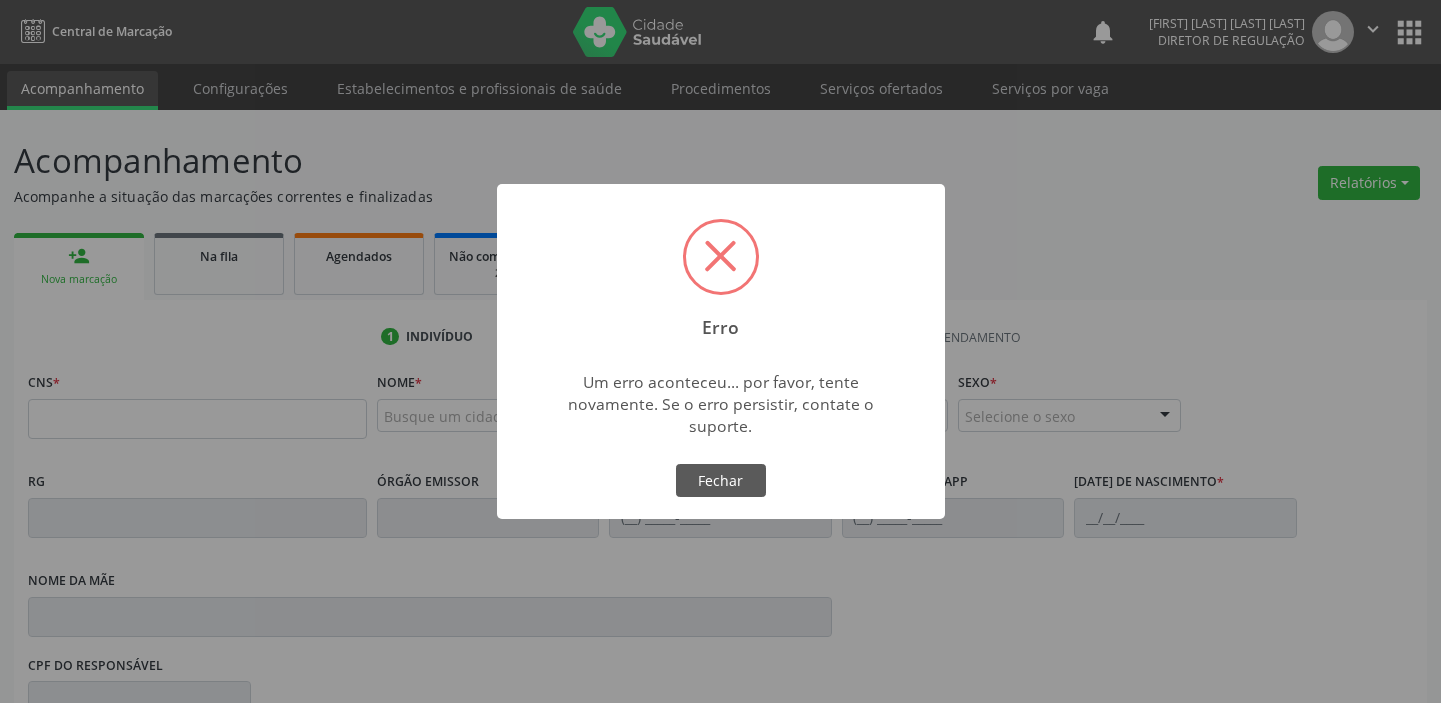 scroll, scrollTop: 0, scrollLeft: 0, axis: both 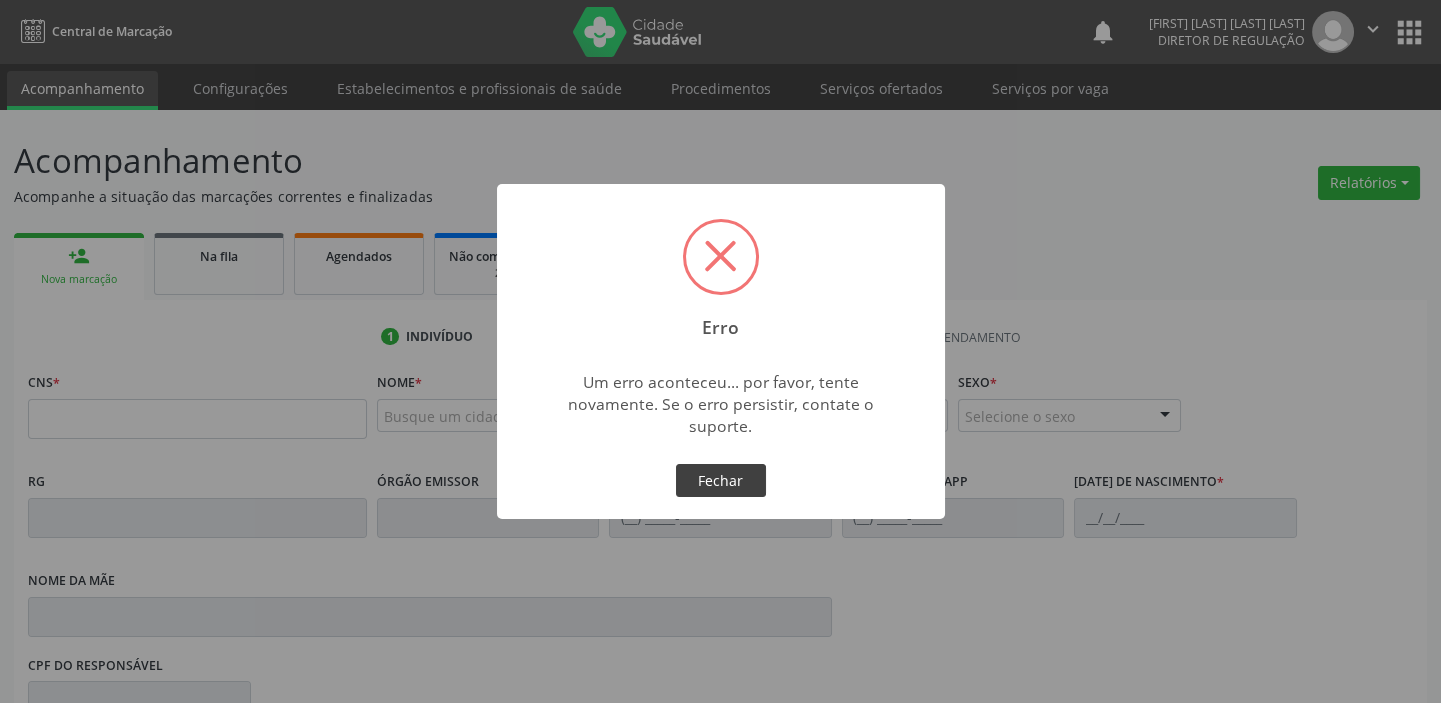 click on "Fechar" at bounding box center (721, 481) 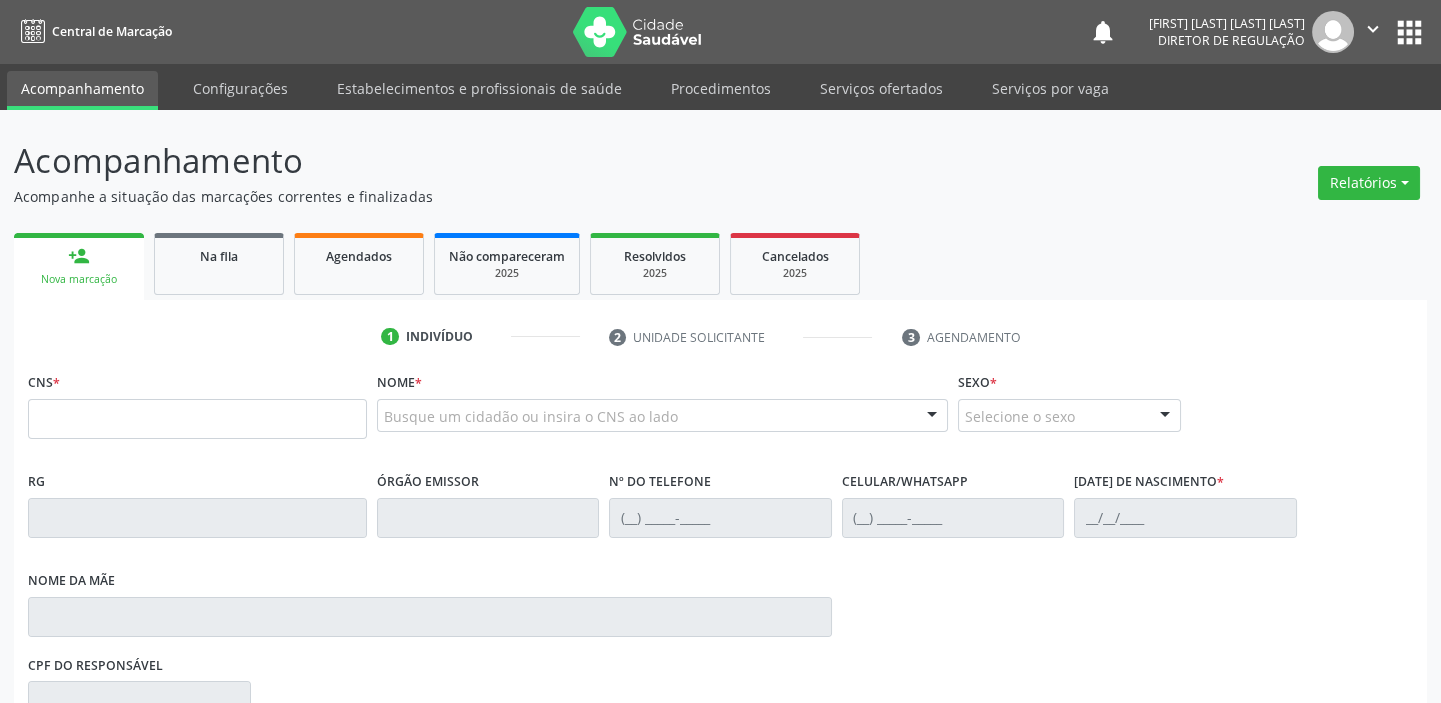 click on "CNS
*" at bounding box center [197, 403] 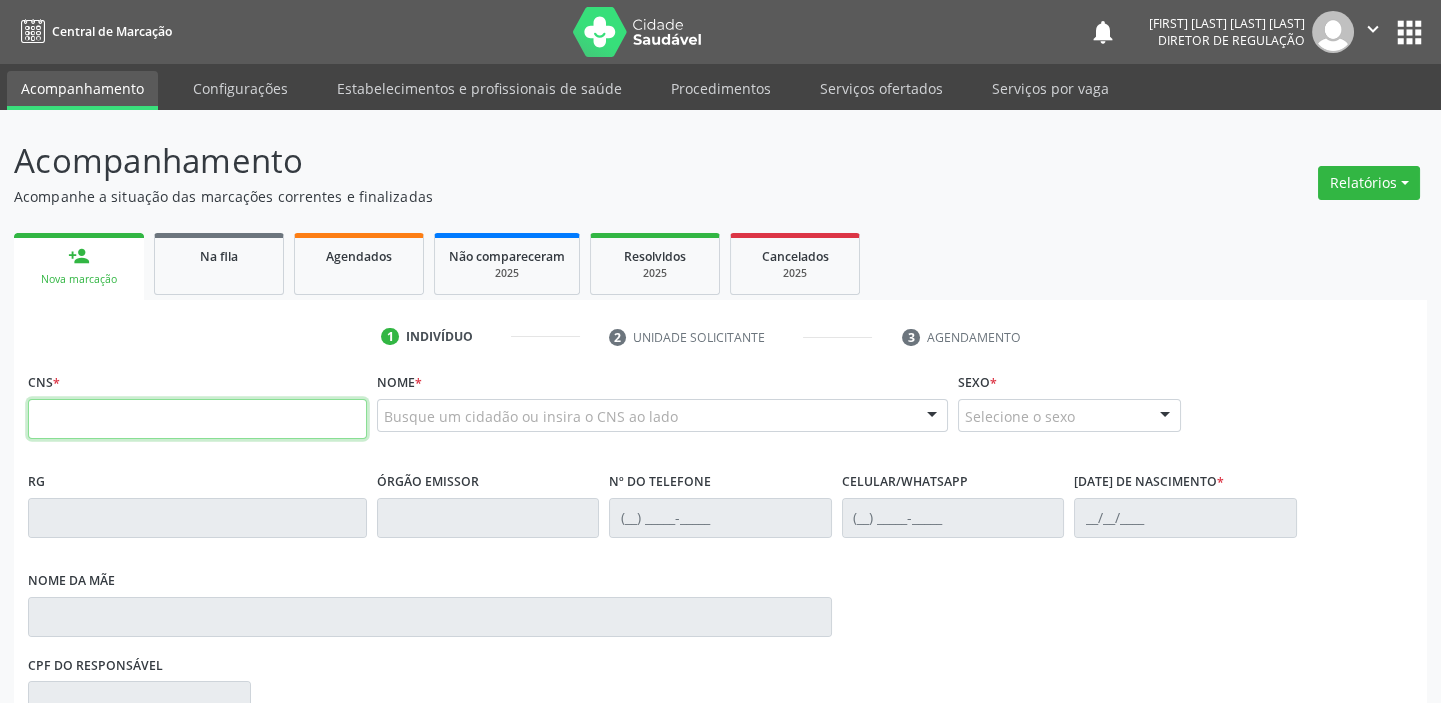 click at bounding box center [197, 419] 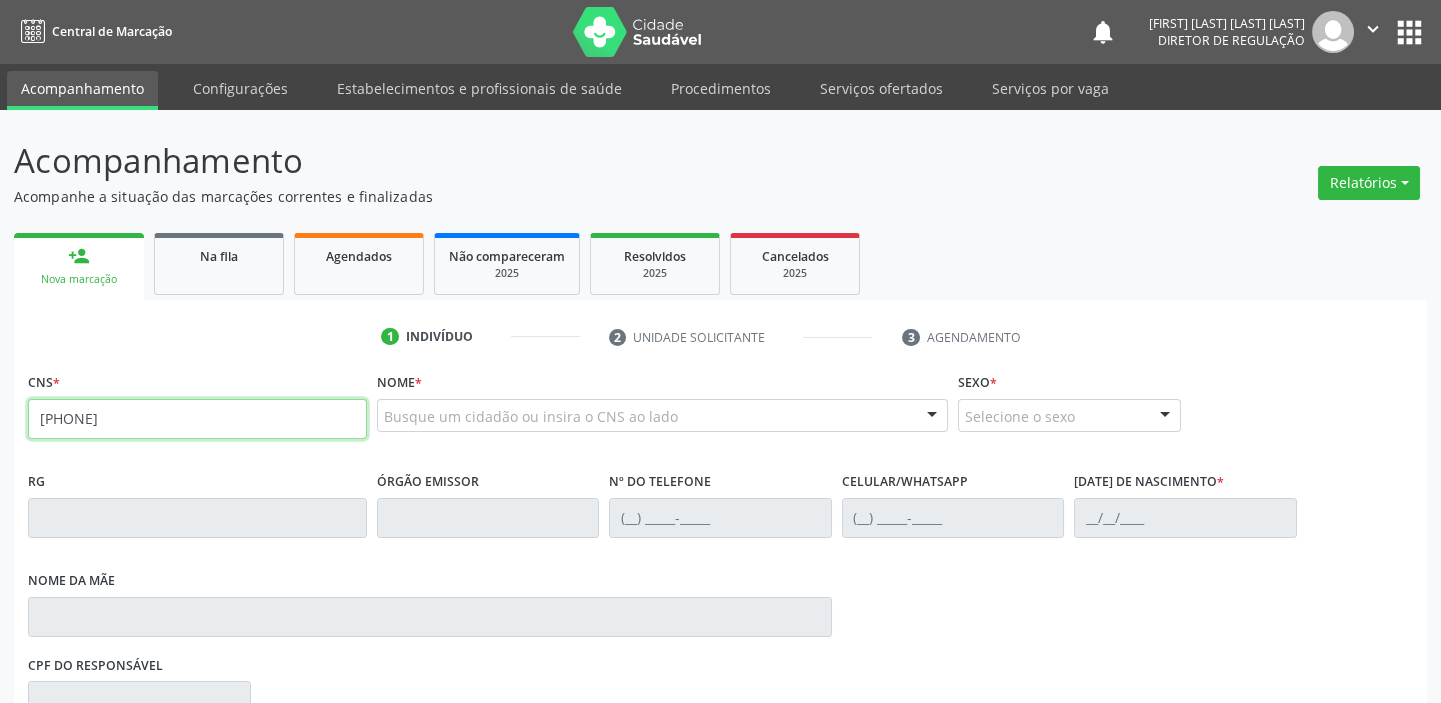 type on "702 3010 9598 5920" 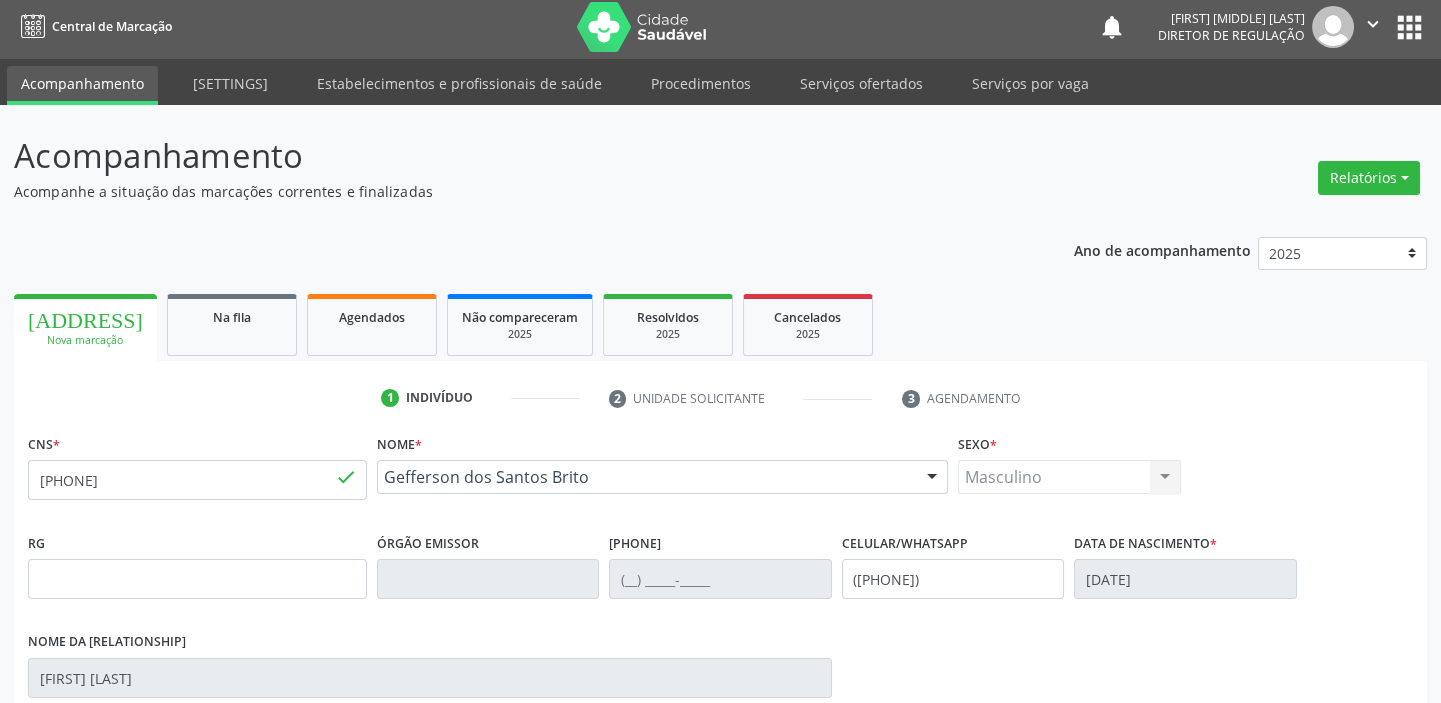 scroll, scrollTop: 363, scrollLeft: 0, axis: vertical 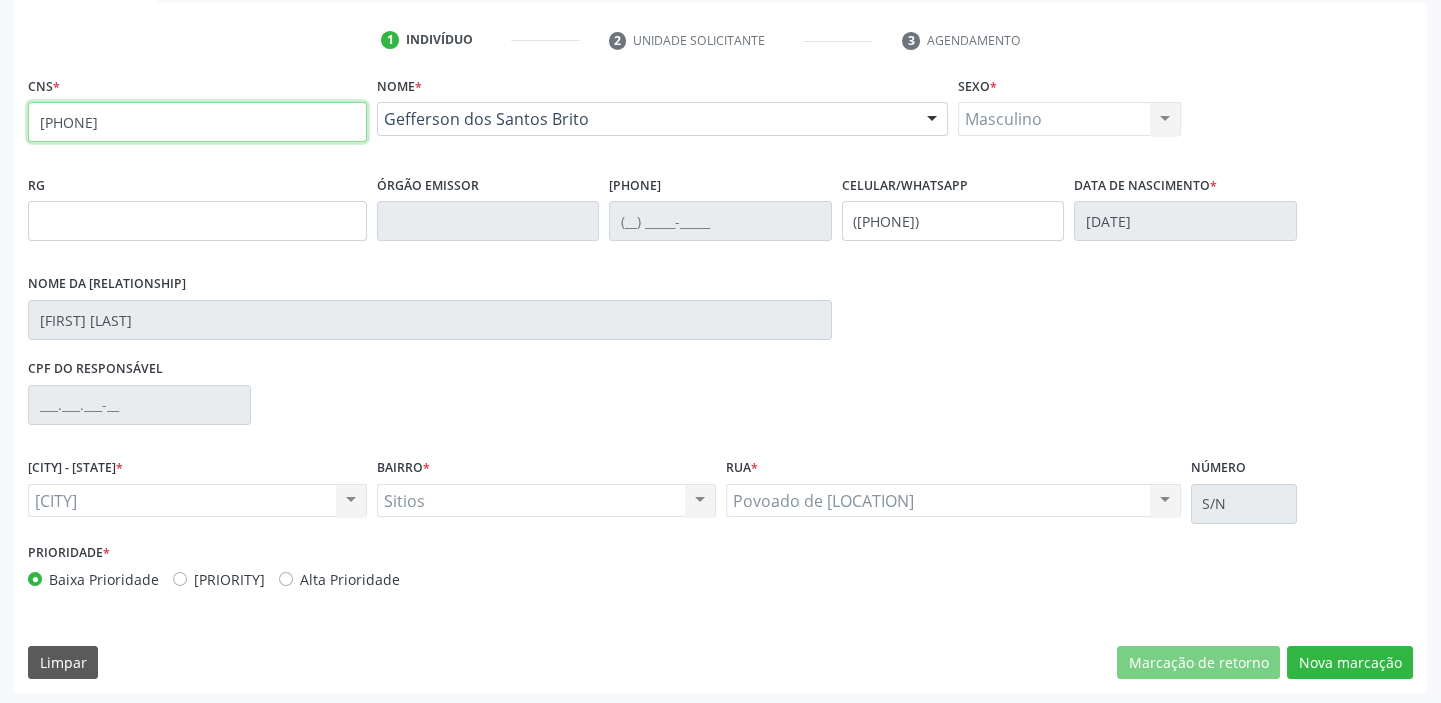 click on "[PHONE]" at bounding box center (197, 122) 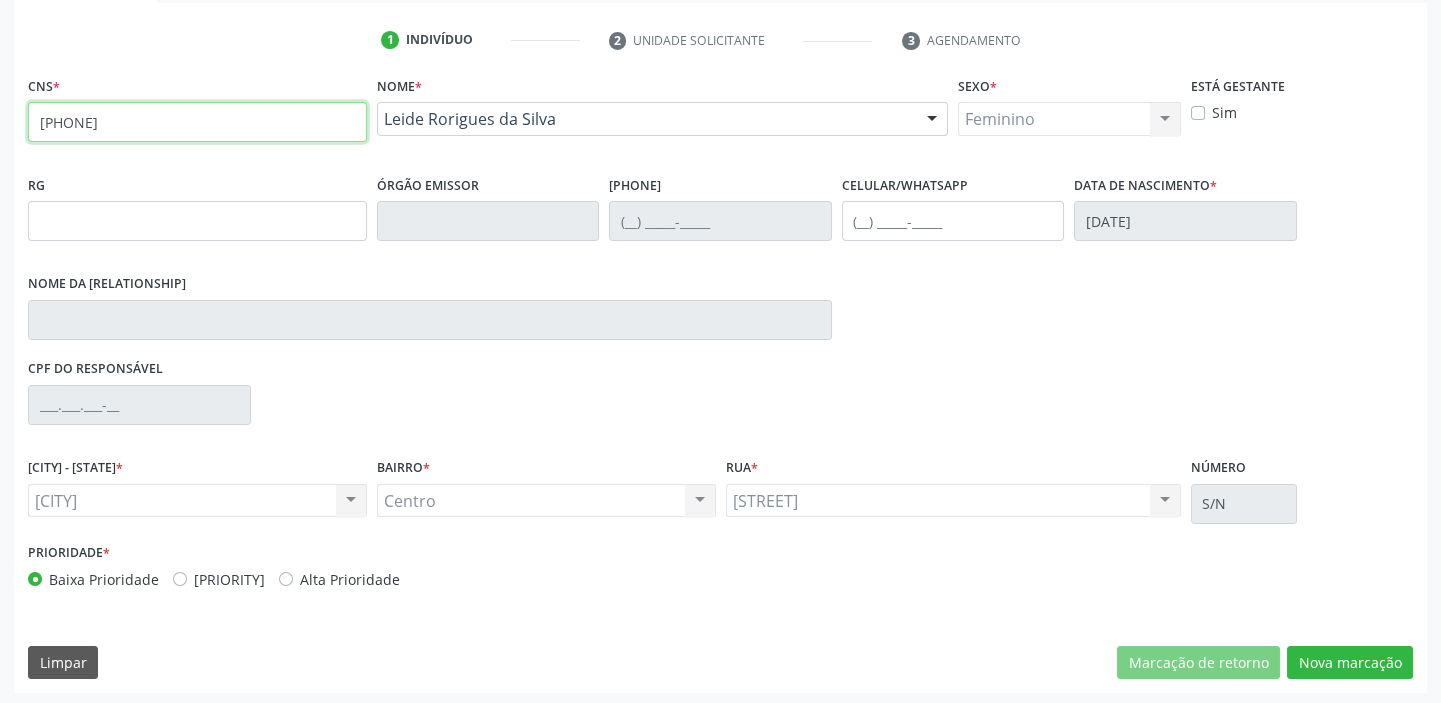 click on "[PHONE]" at bounding box center (197, 122) 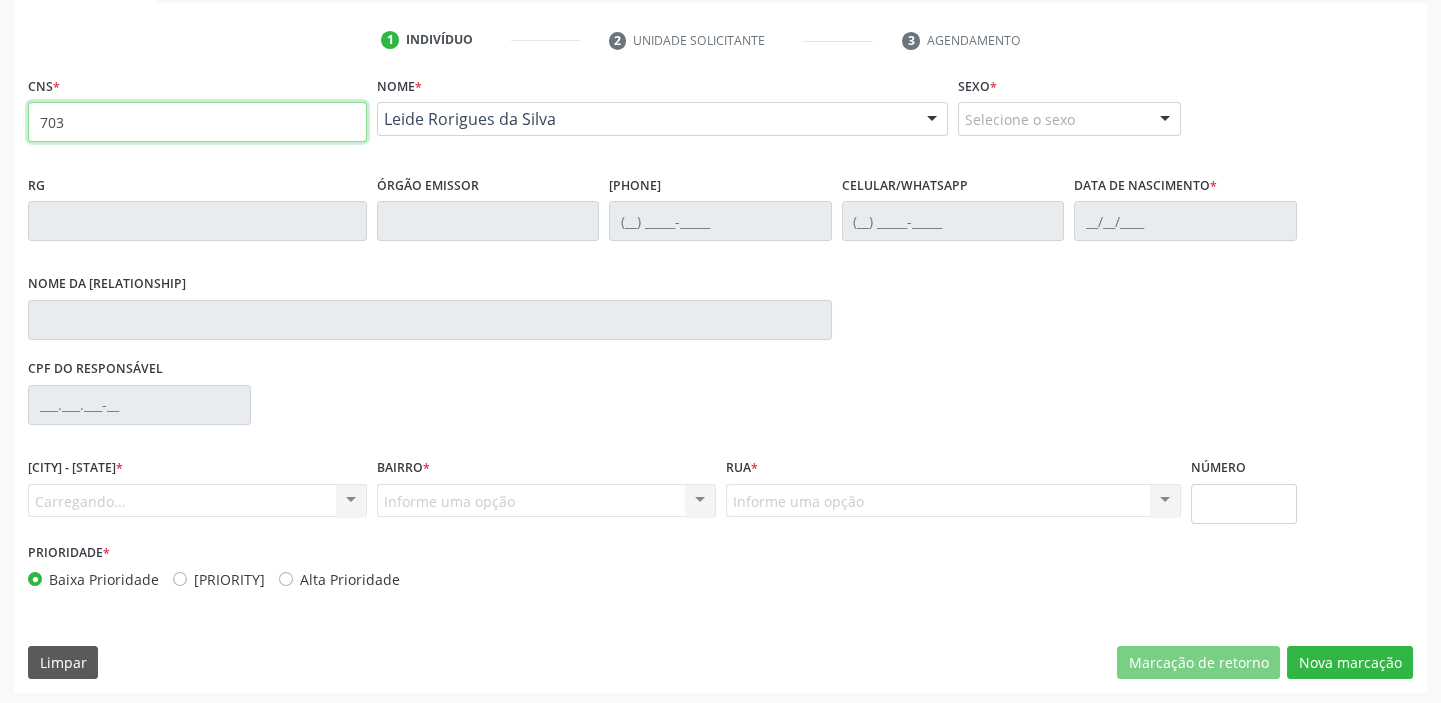 type on "70" 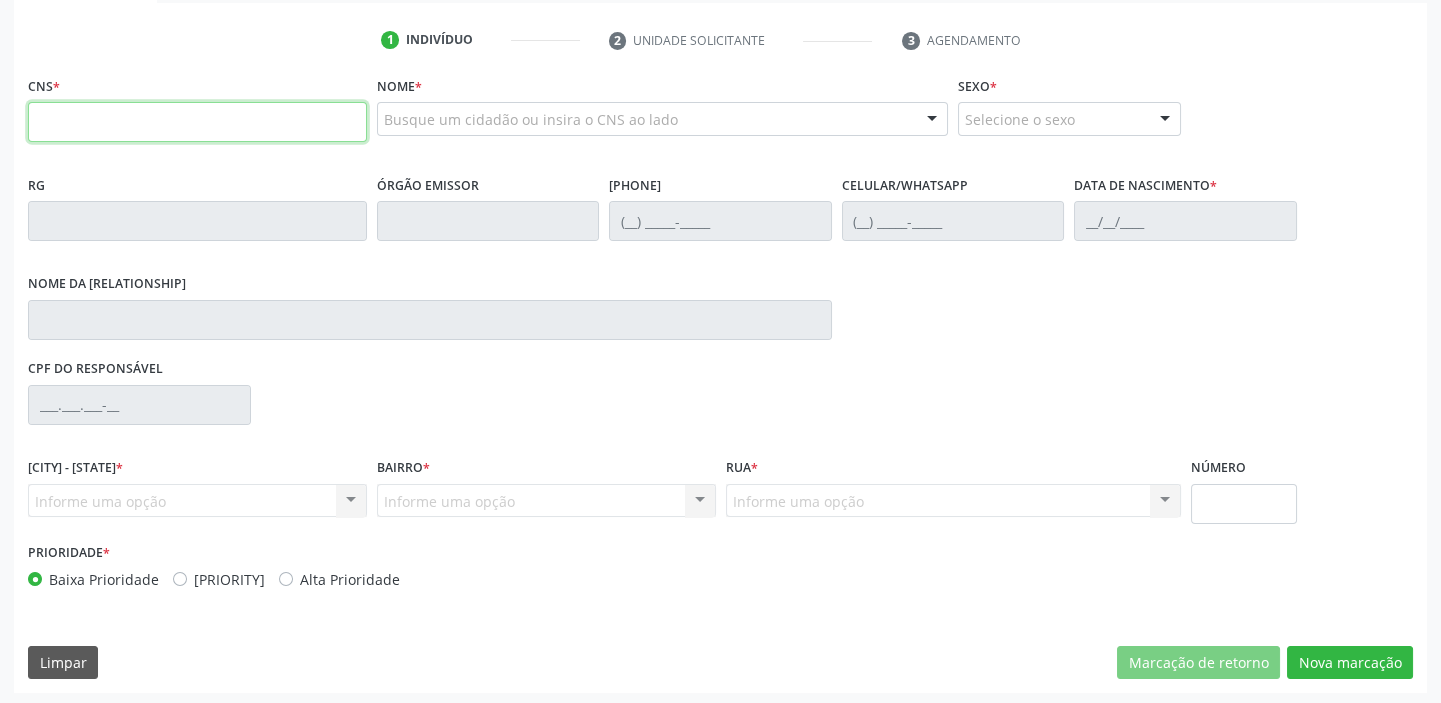 type 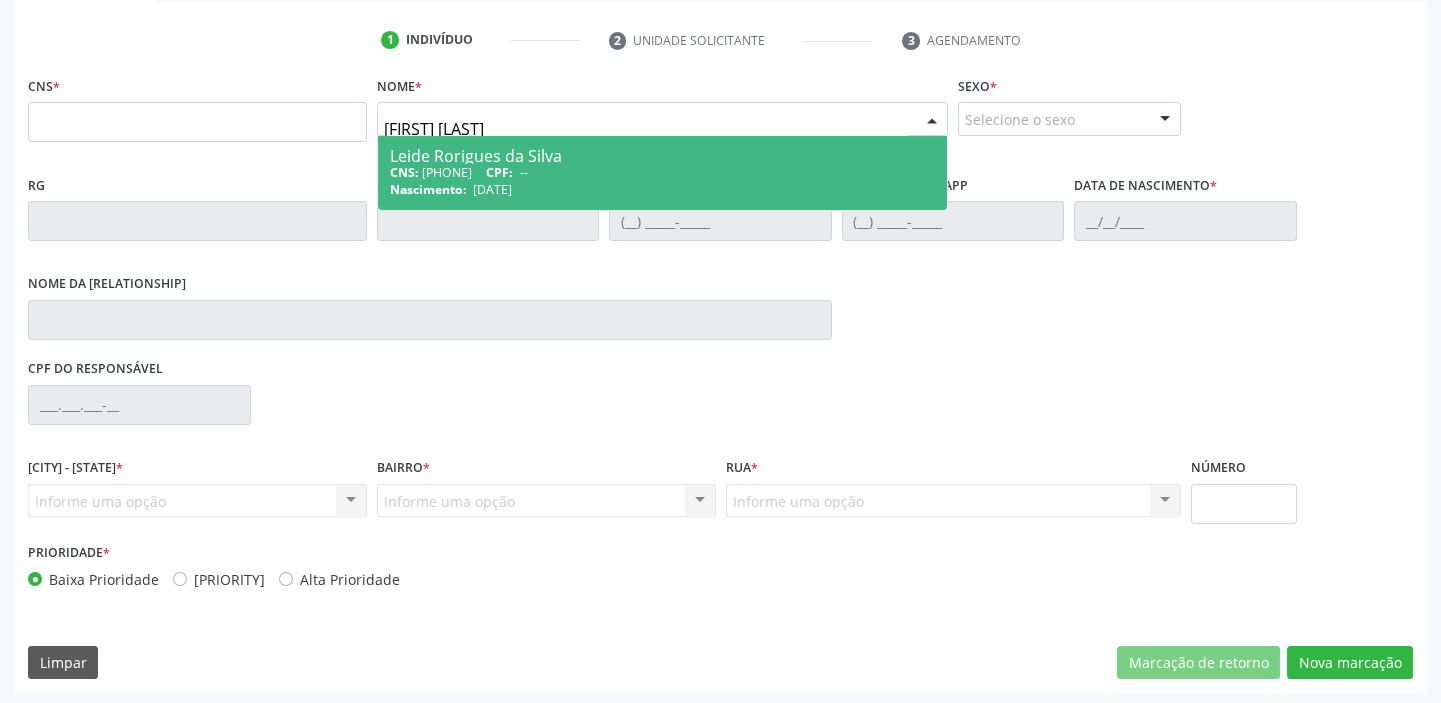 type on "[FIRST] [LAST]" 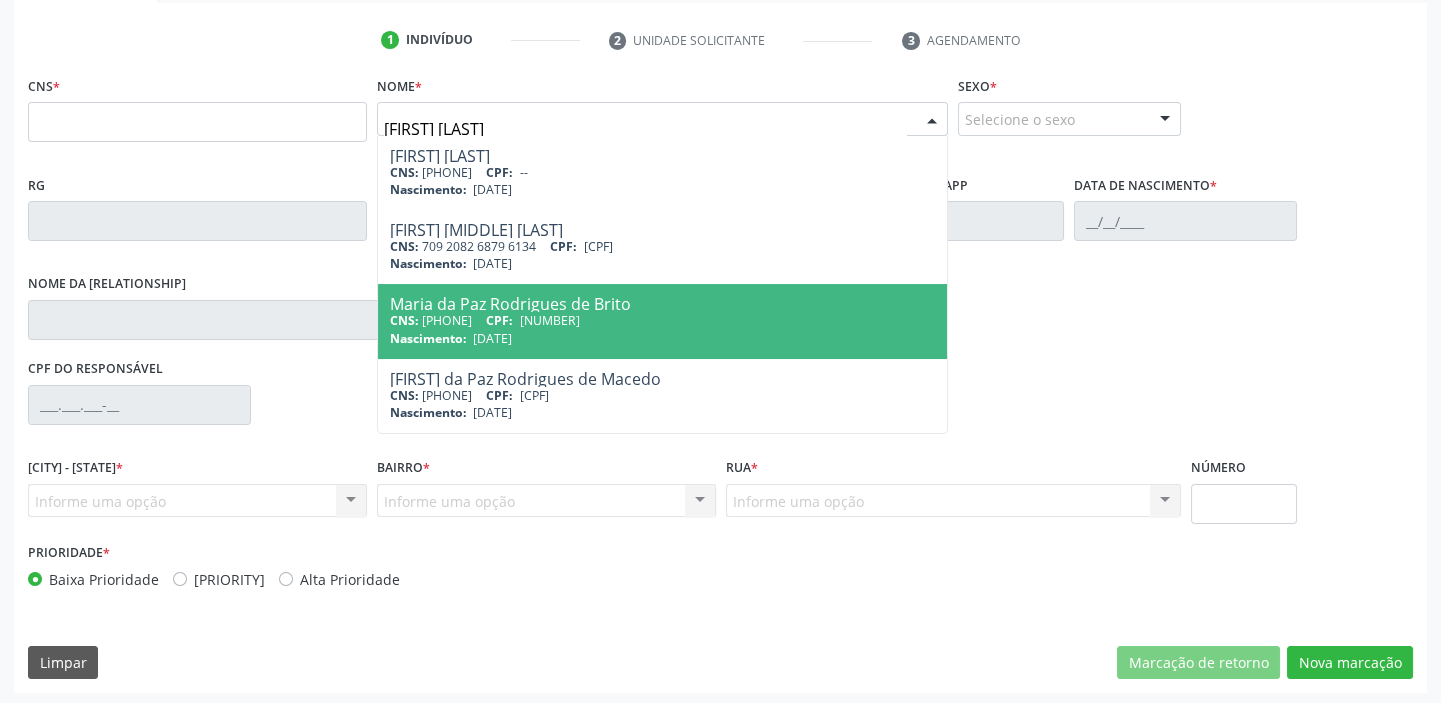 click on "Maria da Paz Rodrigues de Brito" at bounding box center (662, 304) 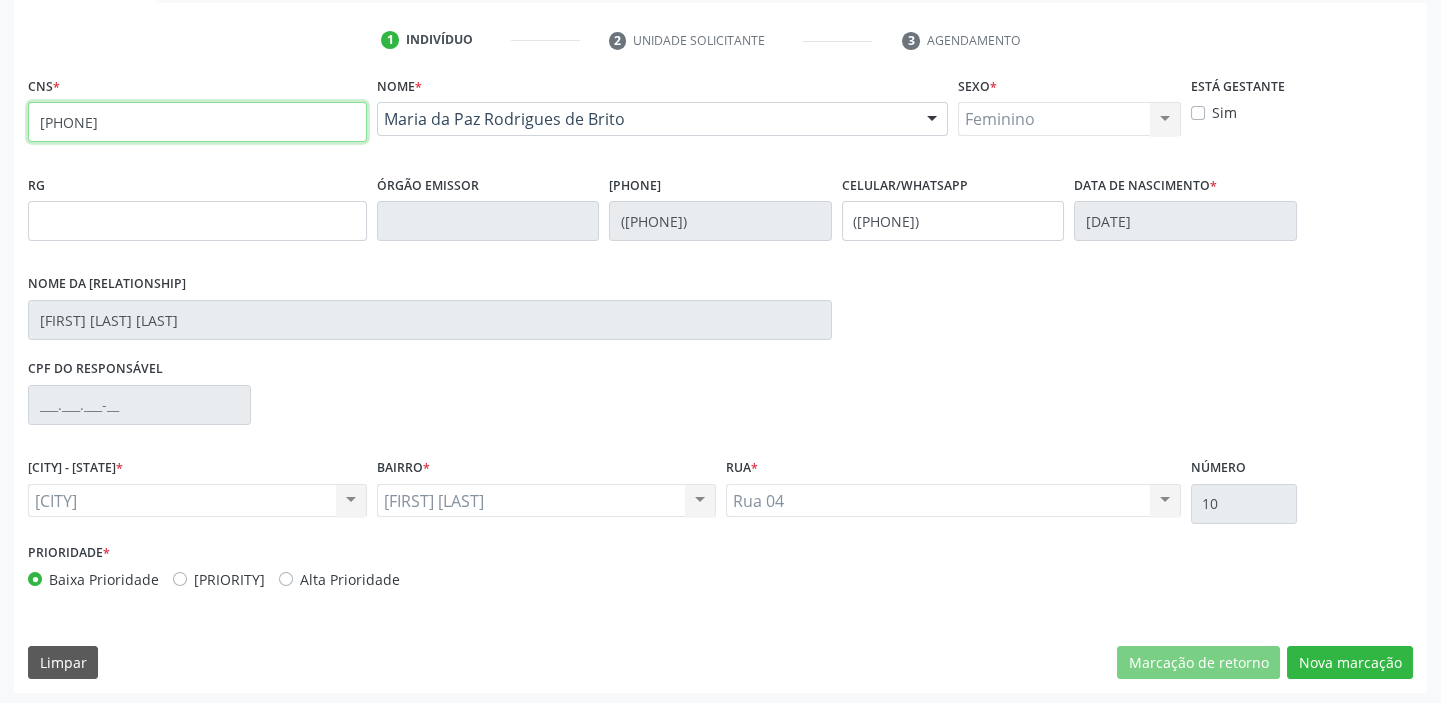 drag, startPoint x: 171, startPoint y: 119, endPoint x: 38, endPoint y: 123, distance: 133.06013 